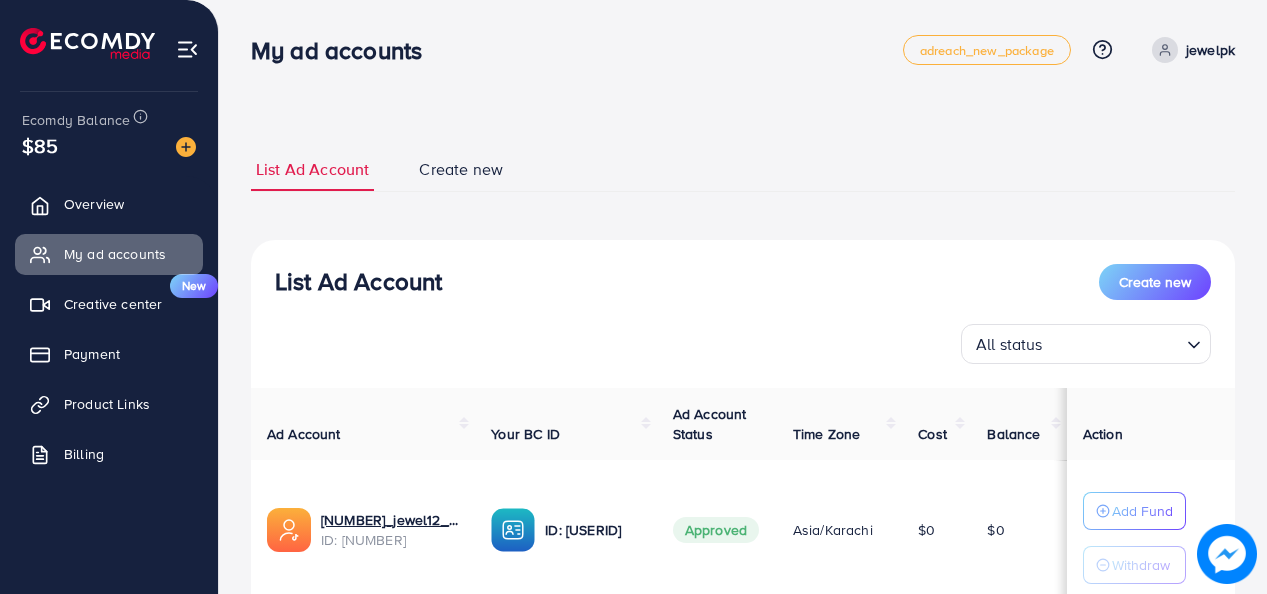 scroll, scrollTop: 0, scrollLeft: 0, axis: both 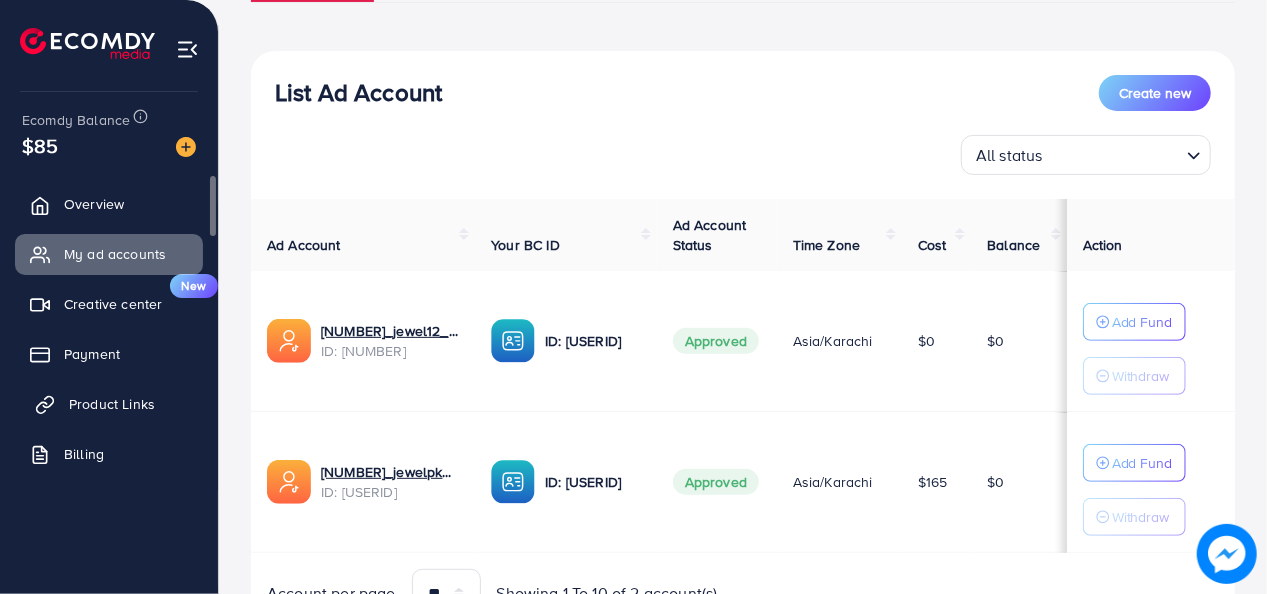 click on "Product Links" at bounding box center [112, 404] 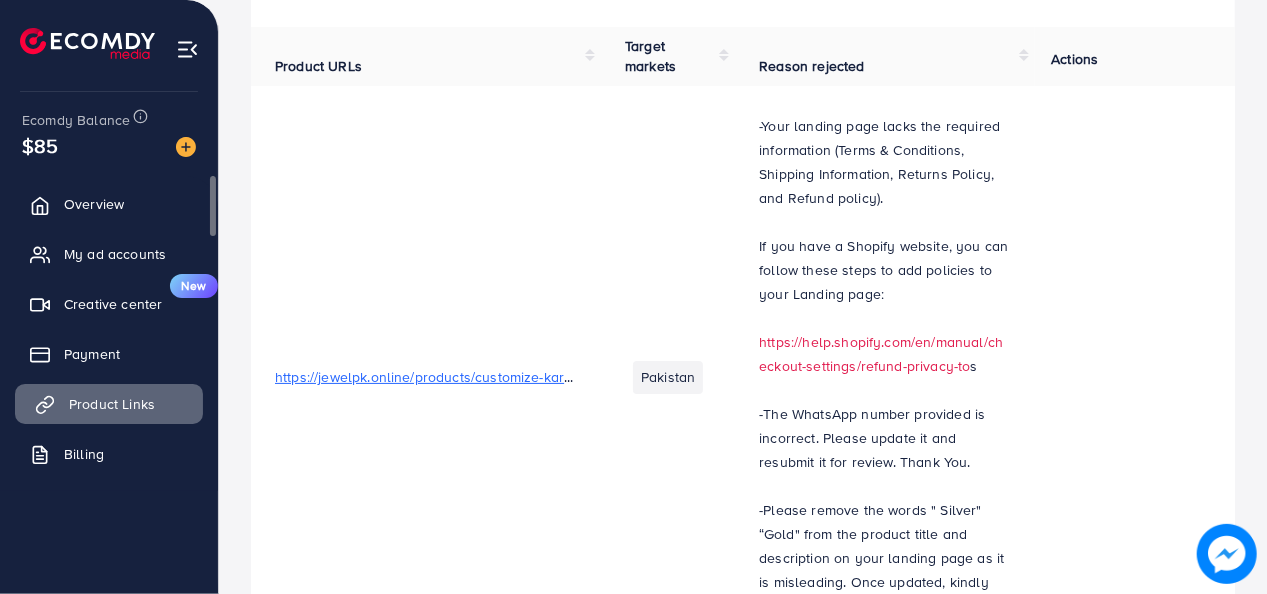 scroll, scrollTop: 0, scrollLeft: 0, axis: both 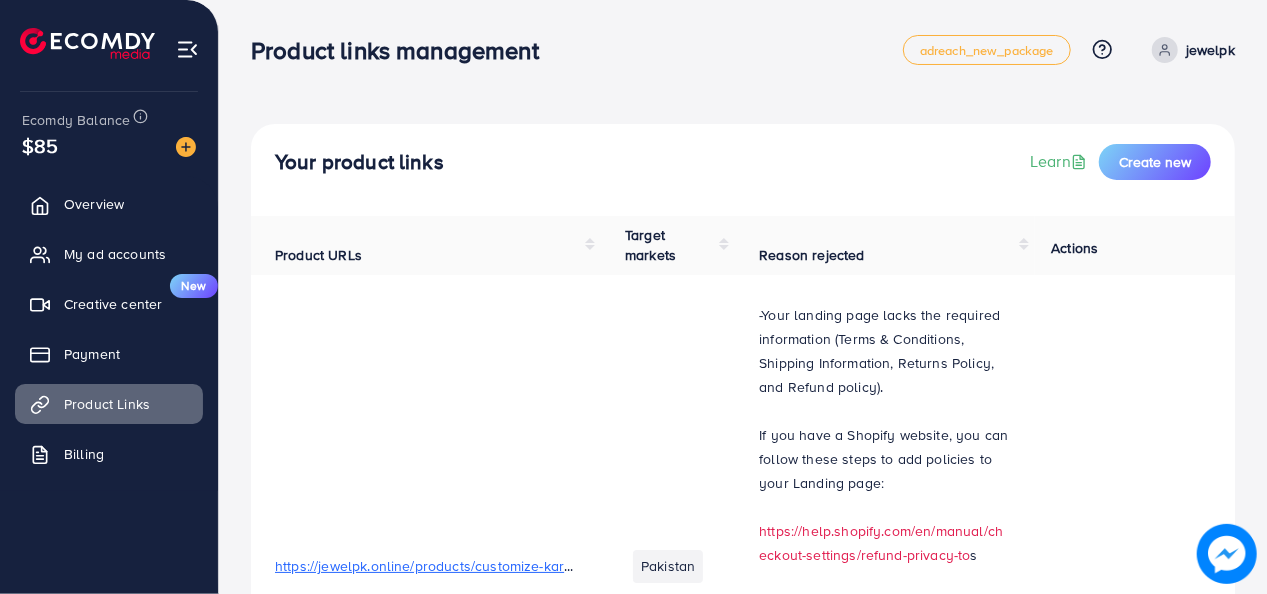 click on "jewelpk" at bounding box center (1210, 50) 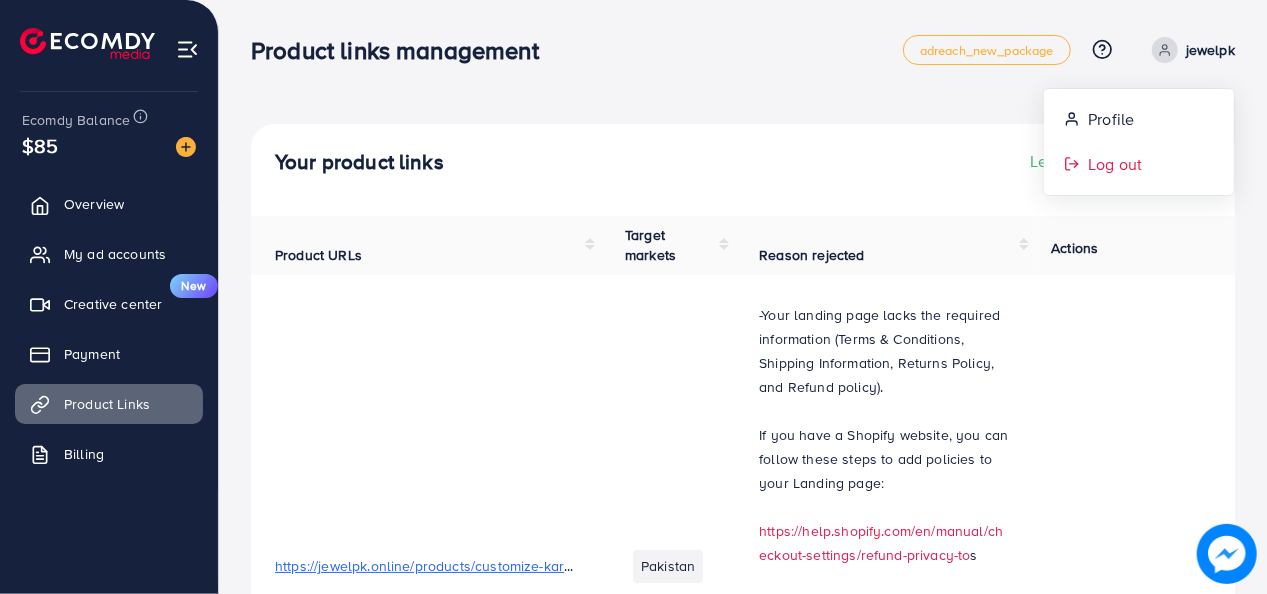 click on "Log out" at bounding box center [1139, 164] 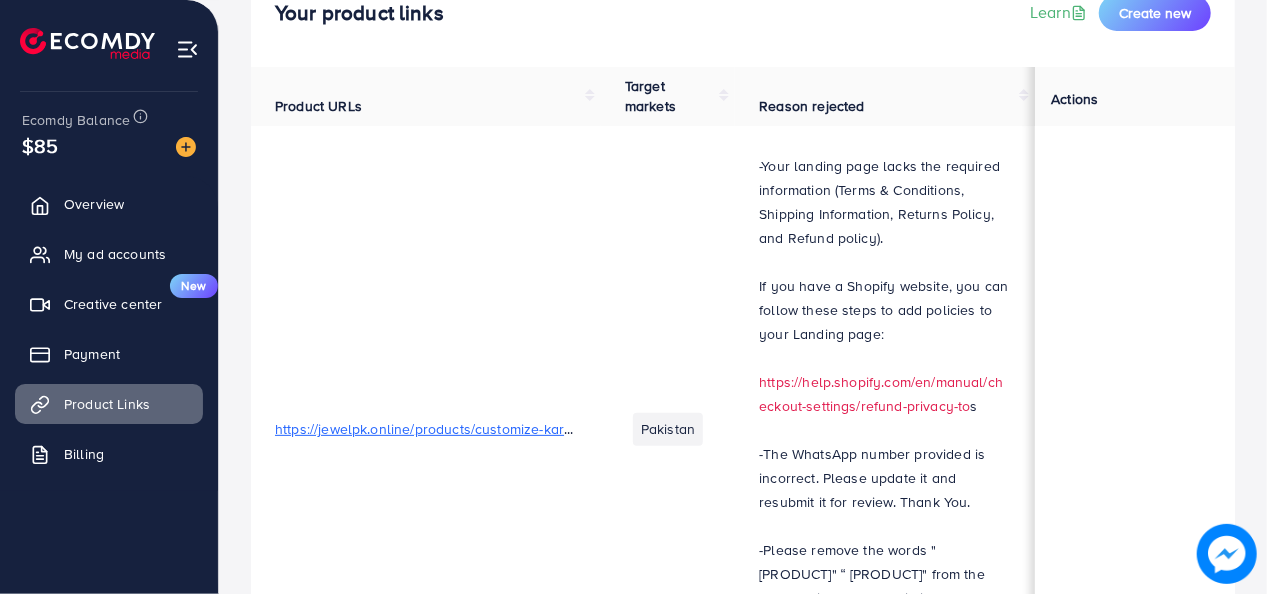 scroll, scrollTop: 148, scrollLeft: 0, axis: vertical 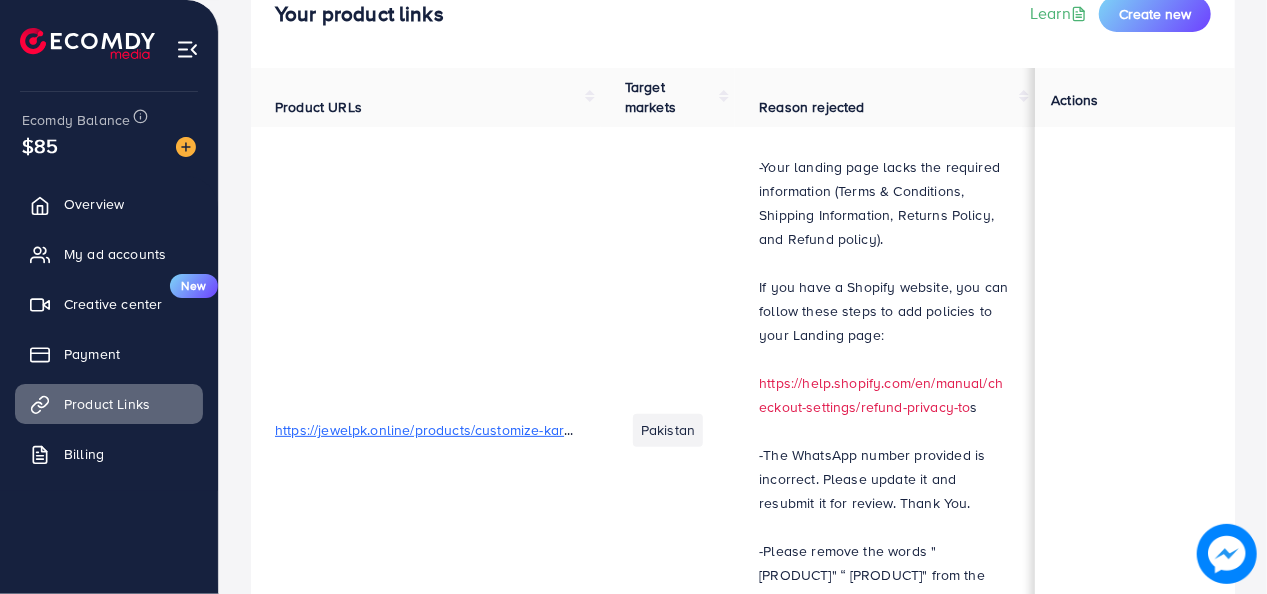 click on "Your product links   Learn   Create new                Product URLs Target markets Reason rejected Status Product video Status video Actions           https://jewelpk.online/products/customize-karha-bracelets-bangle-for-men-women-custom-engraved  Pakistan  -Your landing page lacks the required information (Terms & Conditions, Shipping Information, Returns Policy, and Refund policy).   If you have a Shopify website, you can follow these steps to add policies to your Landing page:   https://help.shopify.com/en/manual/checkout-settings/refund-privacy-to s  -The WhatsApp number provided is incorrect. Please update it and resubmit it for review. Thank You. -Please remove the words " Silver" “Gold" from the product title and description on your landing page as it is misleading. Once updated, kindly resubmit for review. Thank you.  Rejected  N/A   N/A      https://jewelpk.online/products/name-engraved-dori-bracelet-unisex-adjustable-band  Pakistan  N/A Approved Approved Approved Approved Approved Approved" at bounding box center [743, 754] 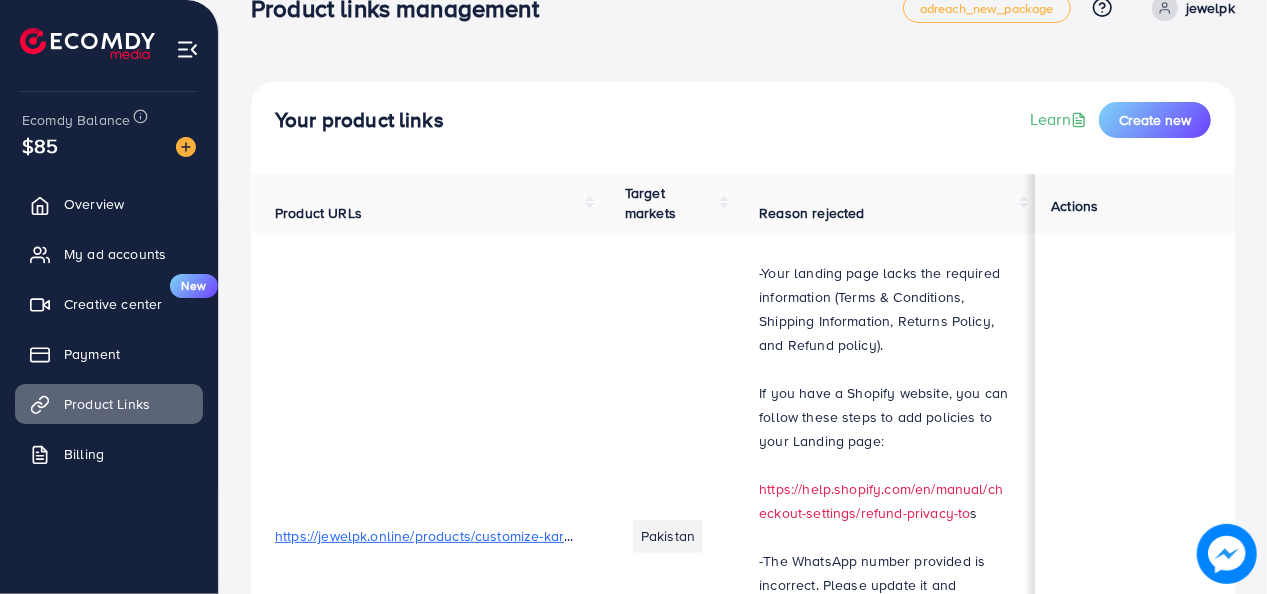 scroll, scrollTop: 0, scrollLeft: 0, axis: both 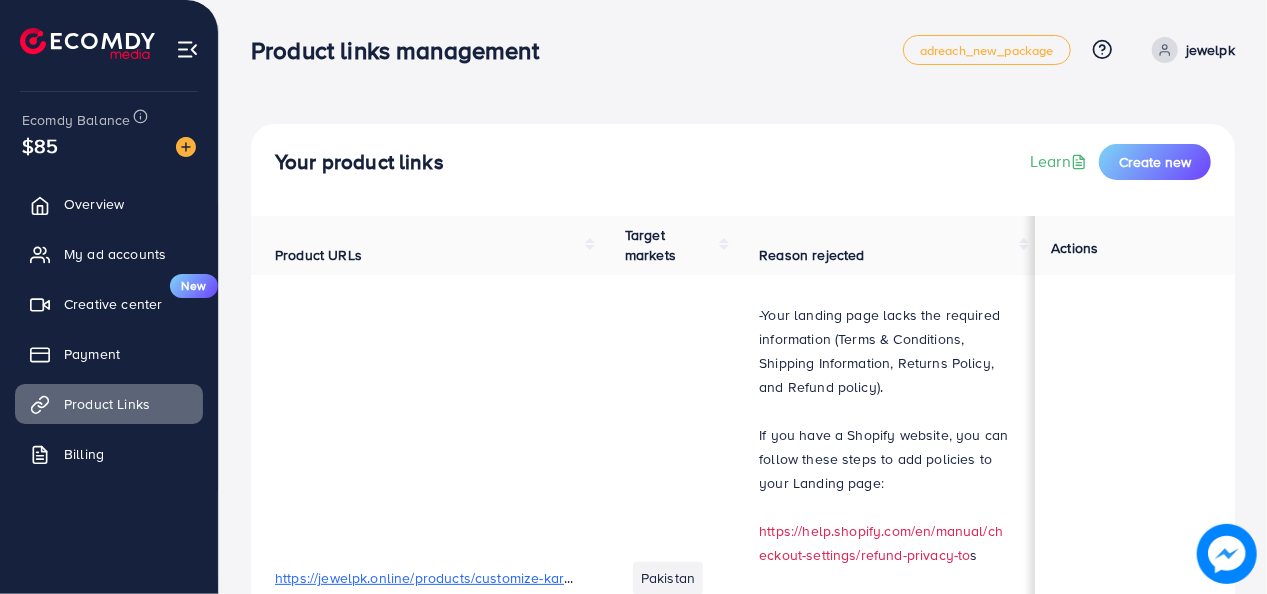 click on "jewelpk" at bounding box center [1210, 50] 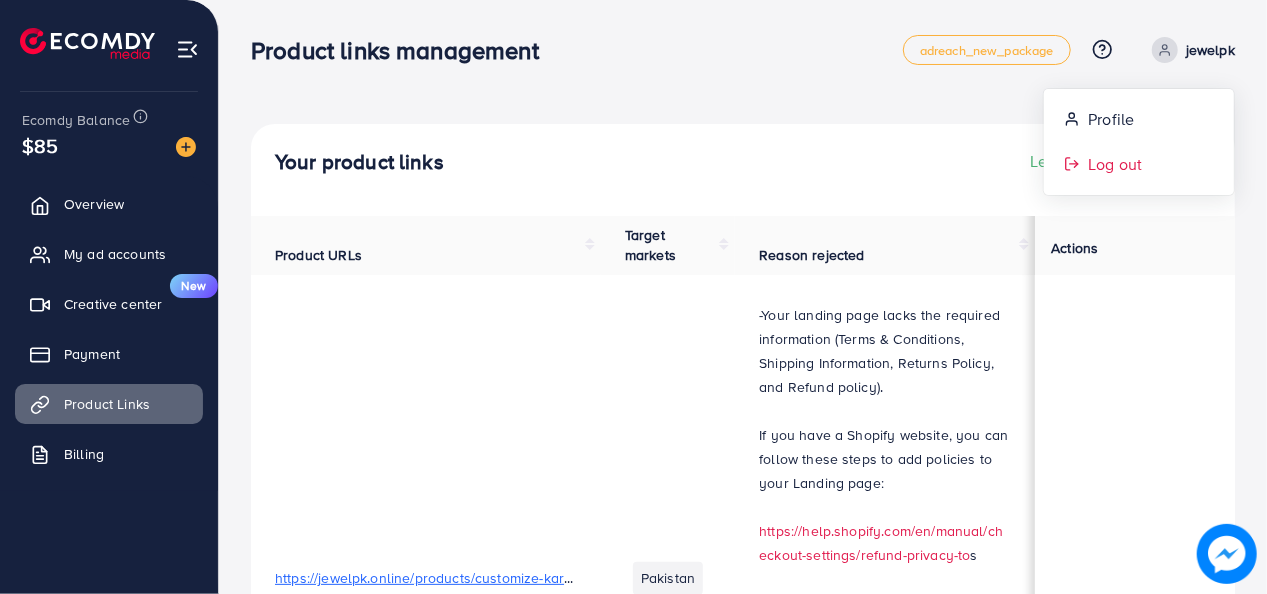 click on "Log out" at bounding box center [1115, 164] 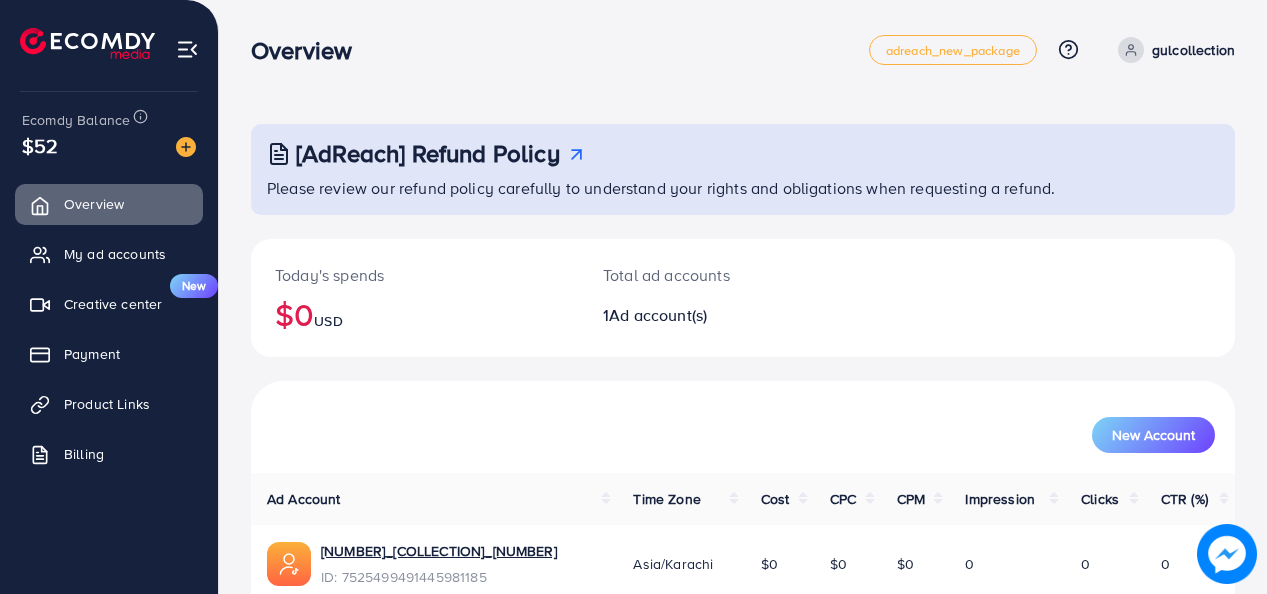 scroll, scrollTop: 0, scrollLeft: 0, axis: both 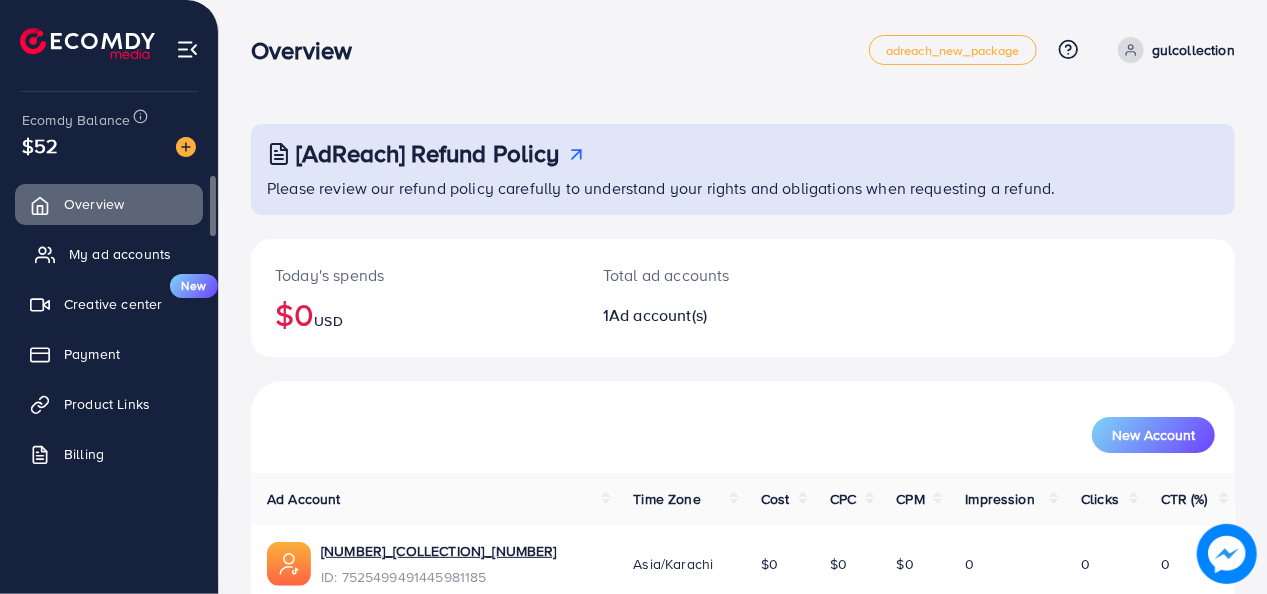 click on "My ad accounts" at bounding box center (109, 254) 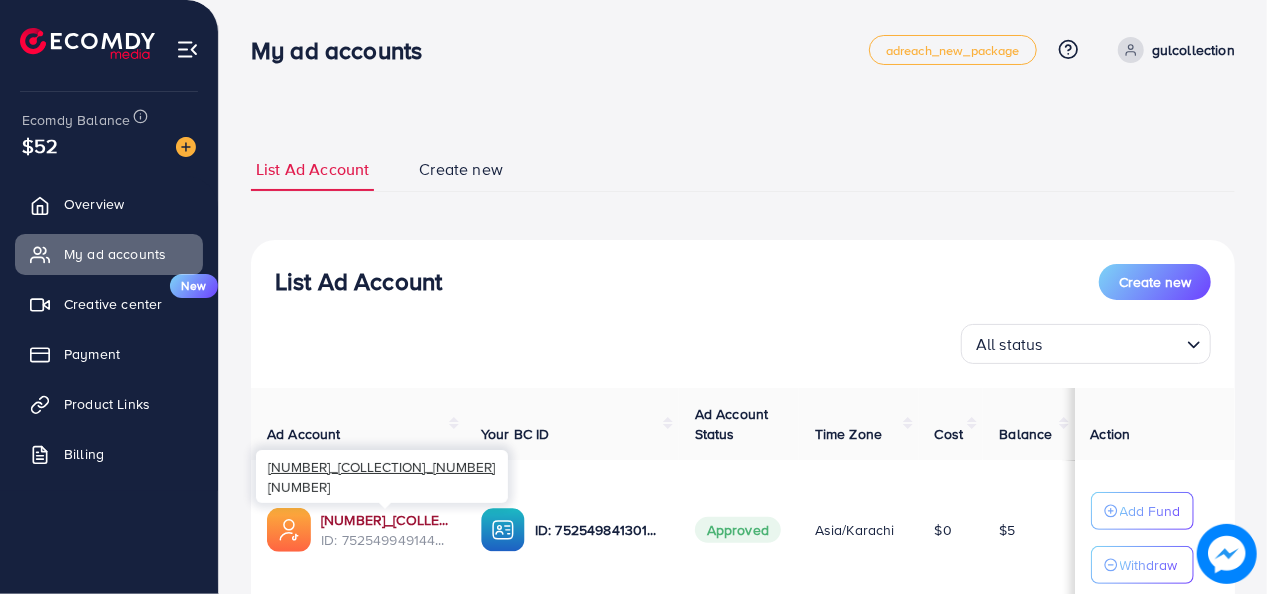 click on "1030500_Gull Collection_1752166905906" at bounding box center (385, 520) 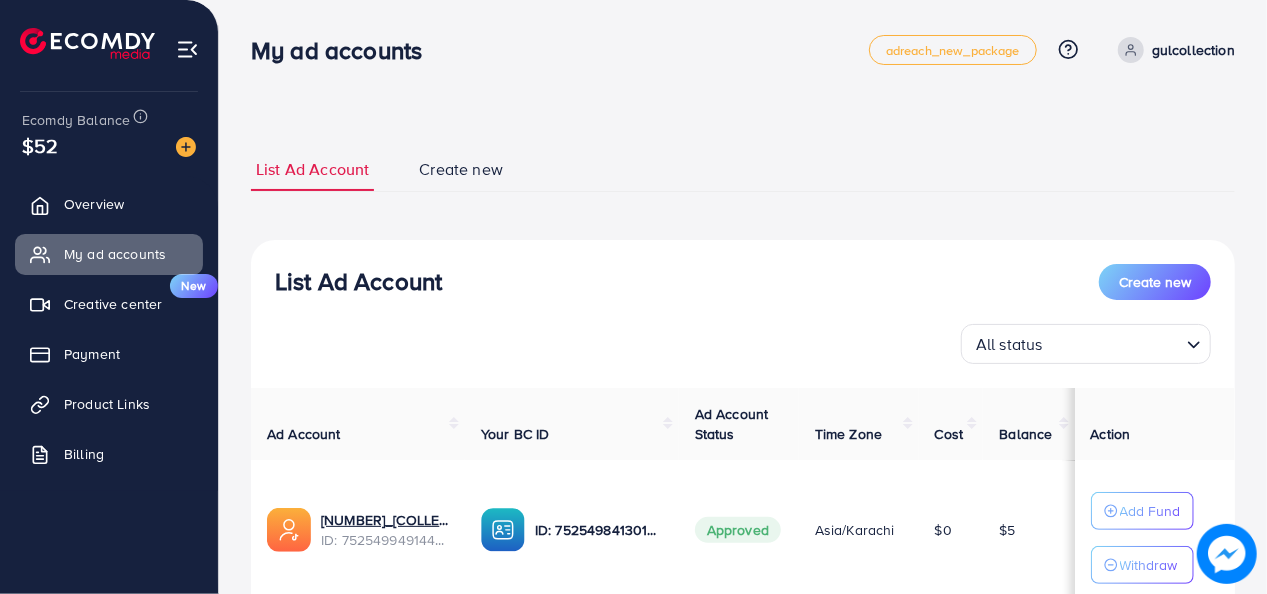 click on "Your BC ID" at bounding box center [572, 424] 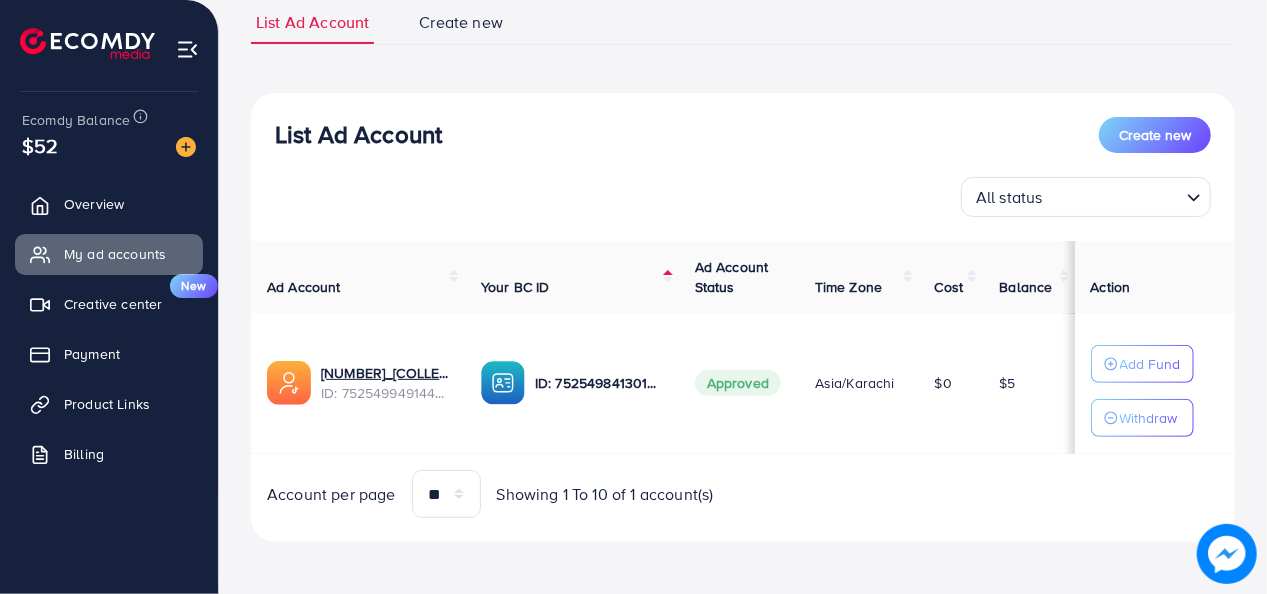 scroll, scrollTop: 149, scrollLeft: 0, axis: vertical 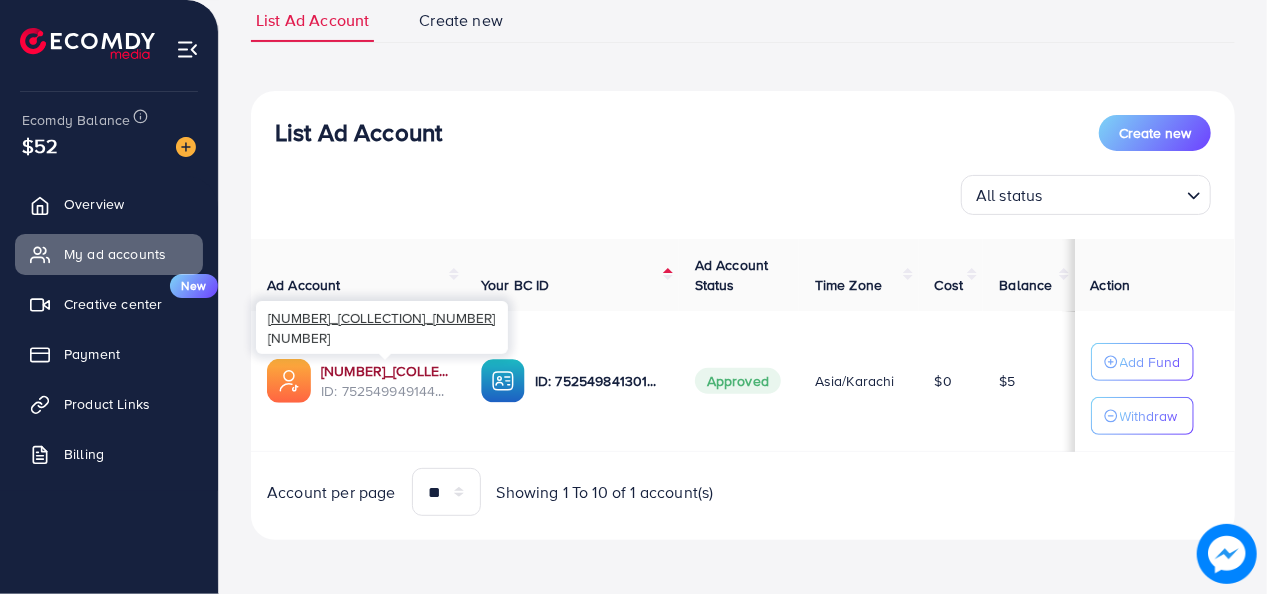click on "[NUMBER]_[COLLECTION]_[NUMBER]" at bounding box center (385, 371) 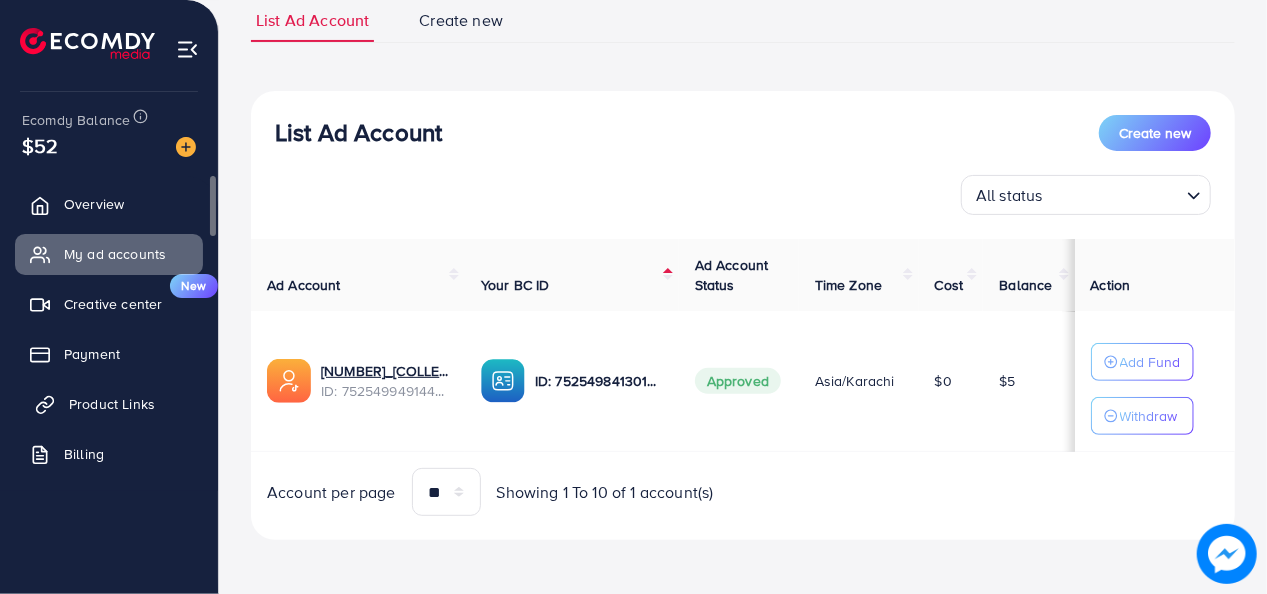 click on "Product Links" at bounding box center [109, 404] 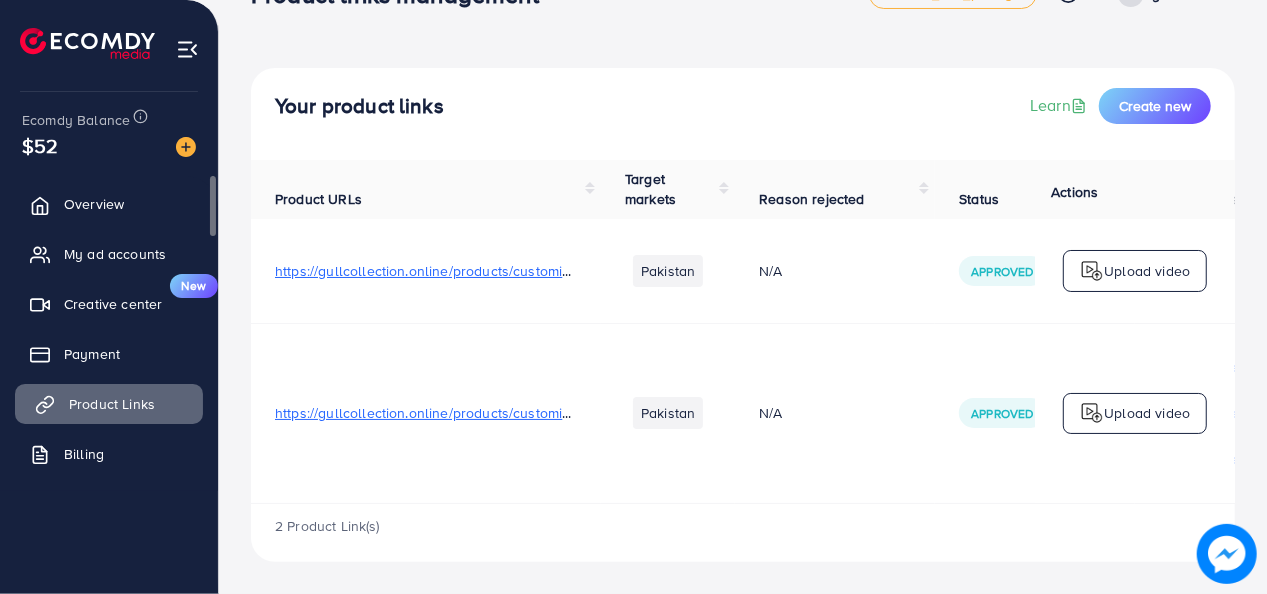 scroll, scrollTop: 0, scrollLeft: 0, axis: both 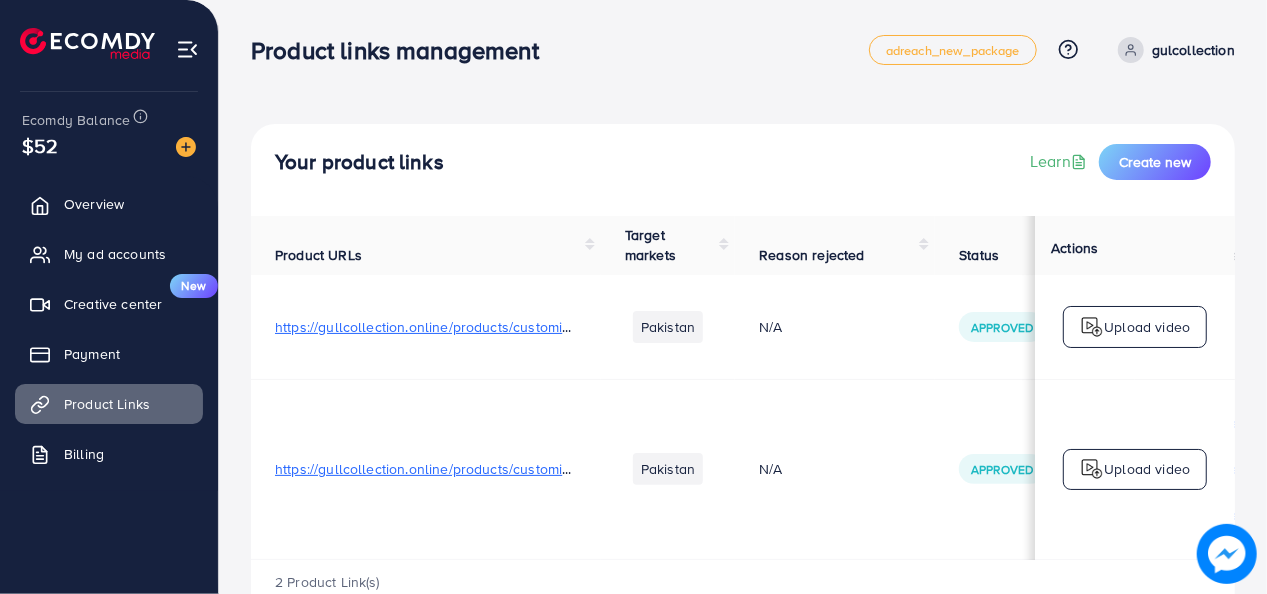 click on "https://gullcollection.online/products/customize-karha-bracelets-bangle-for-men-women-custom-engrave" at bounding box center [609, 469] 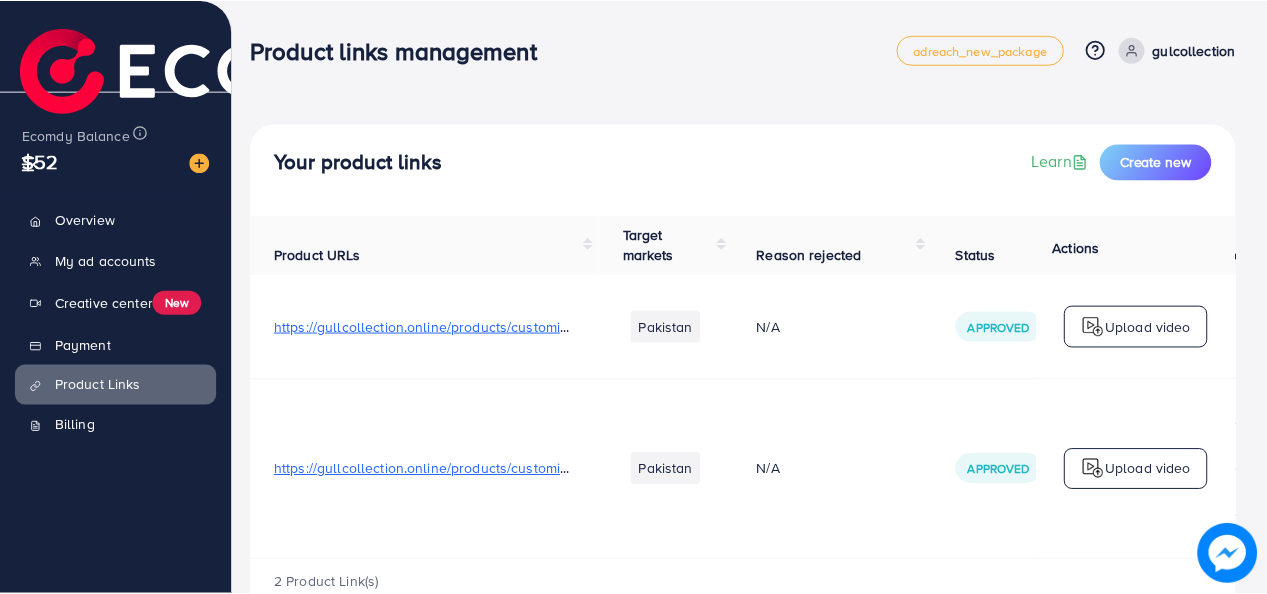 scroll, scrollTop: 0, scrollLeft: 0, axis: both 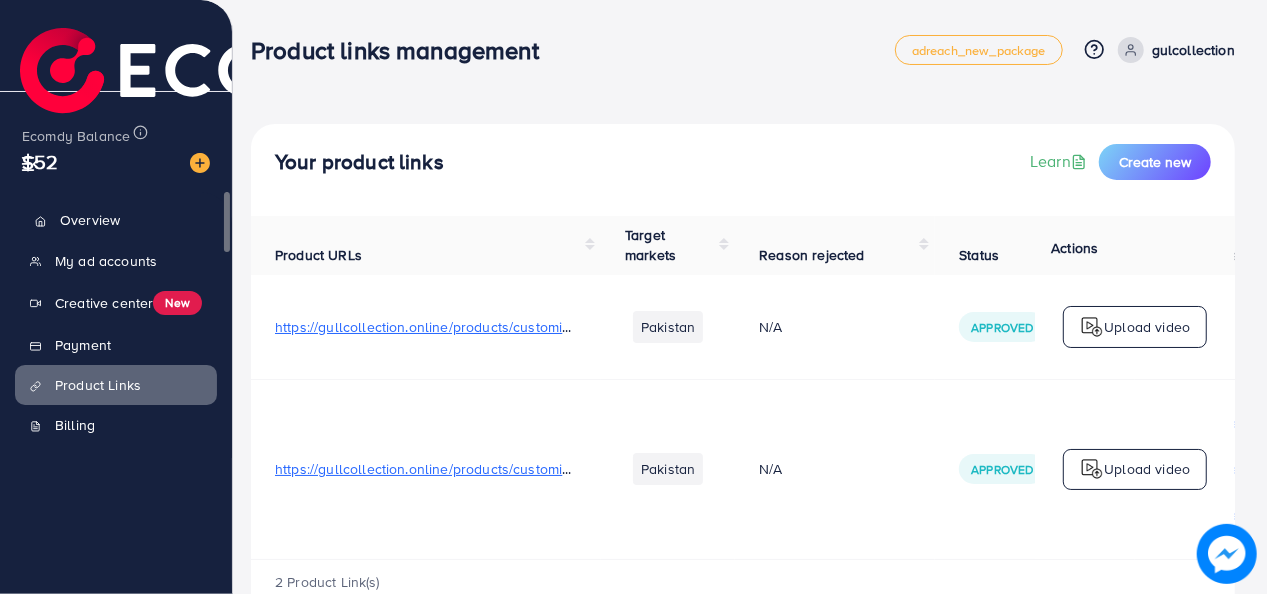 click on "Overview" at bounding box center (116, 220) 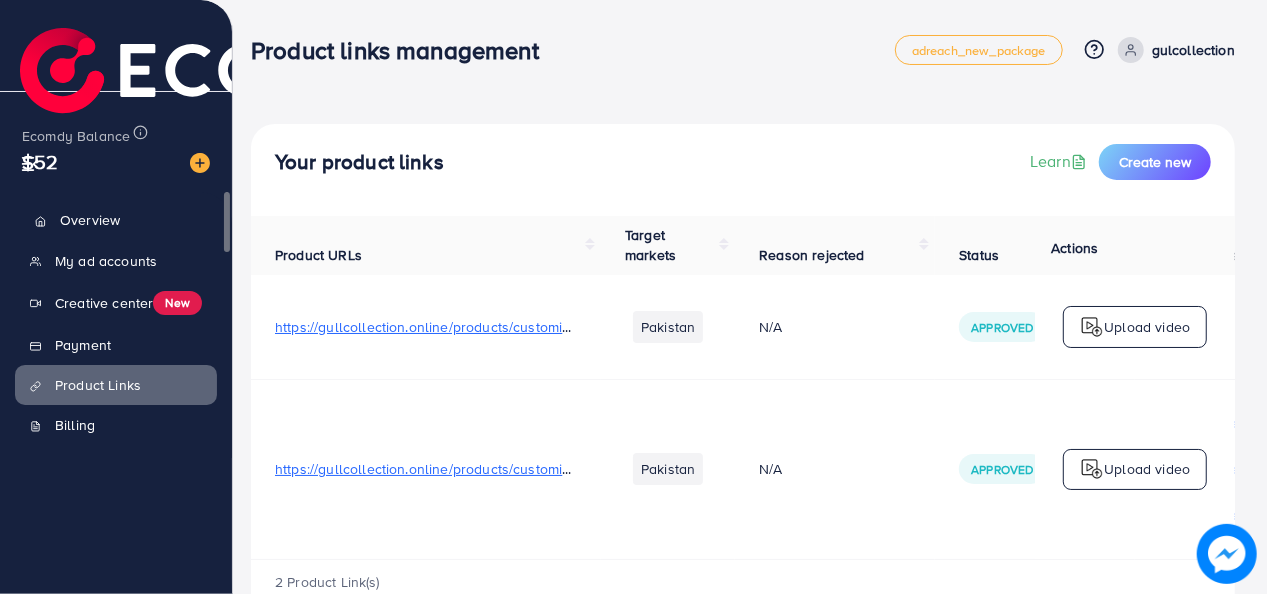 click on "Overview" at bounding box center (90, 220) 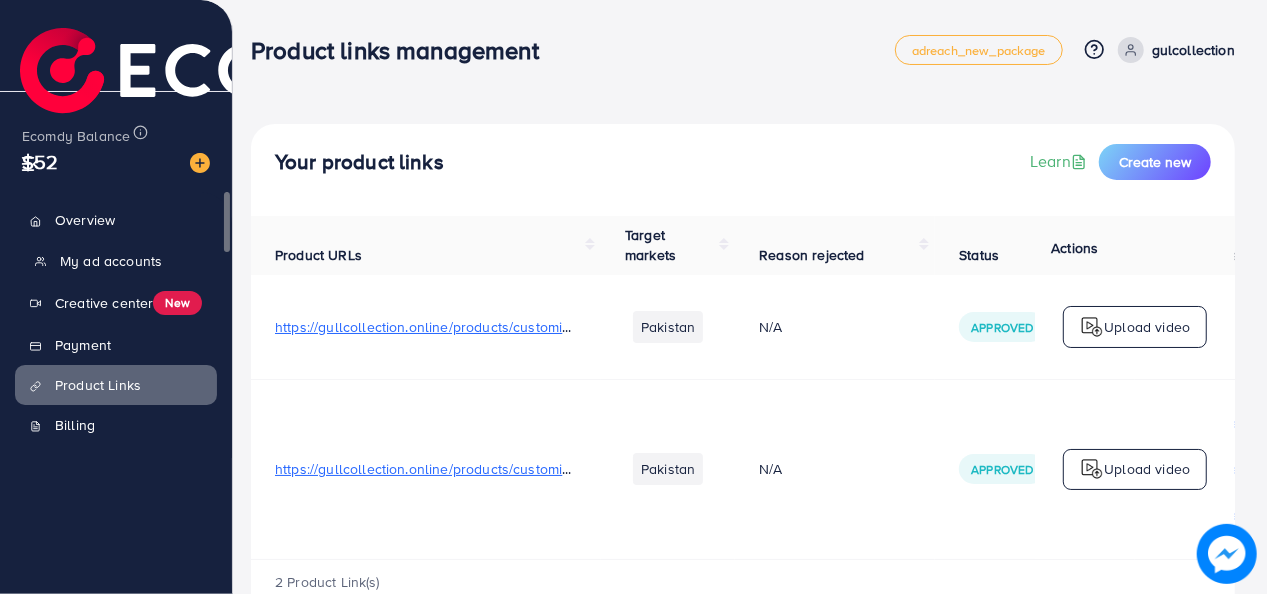 click on "My ad accounts" at bounding box center [111, 261] 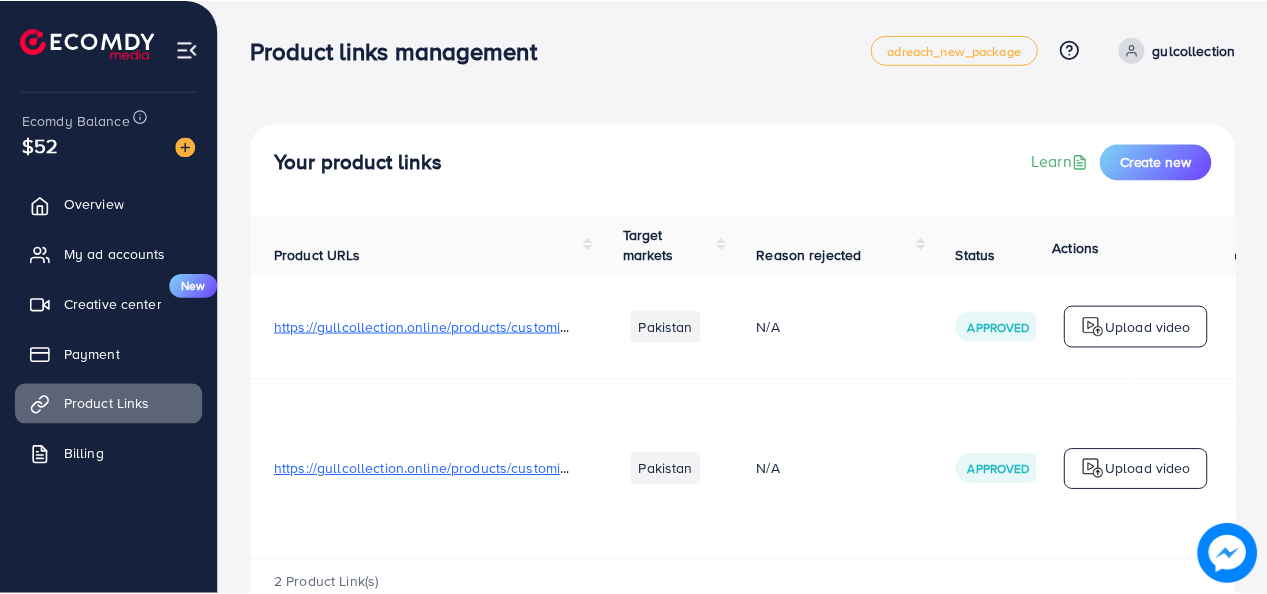 scroll, scrollTop: 0, scrollLeft: 0, axis: both 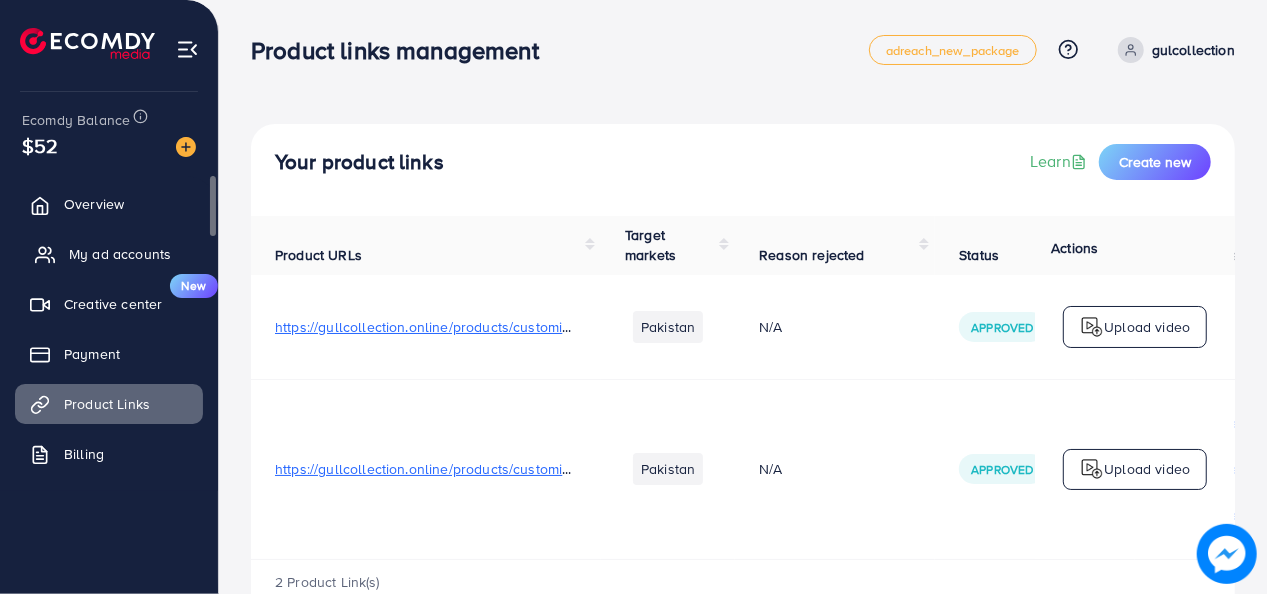 click on "My ad accounts" at bounding box center (120, 254) 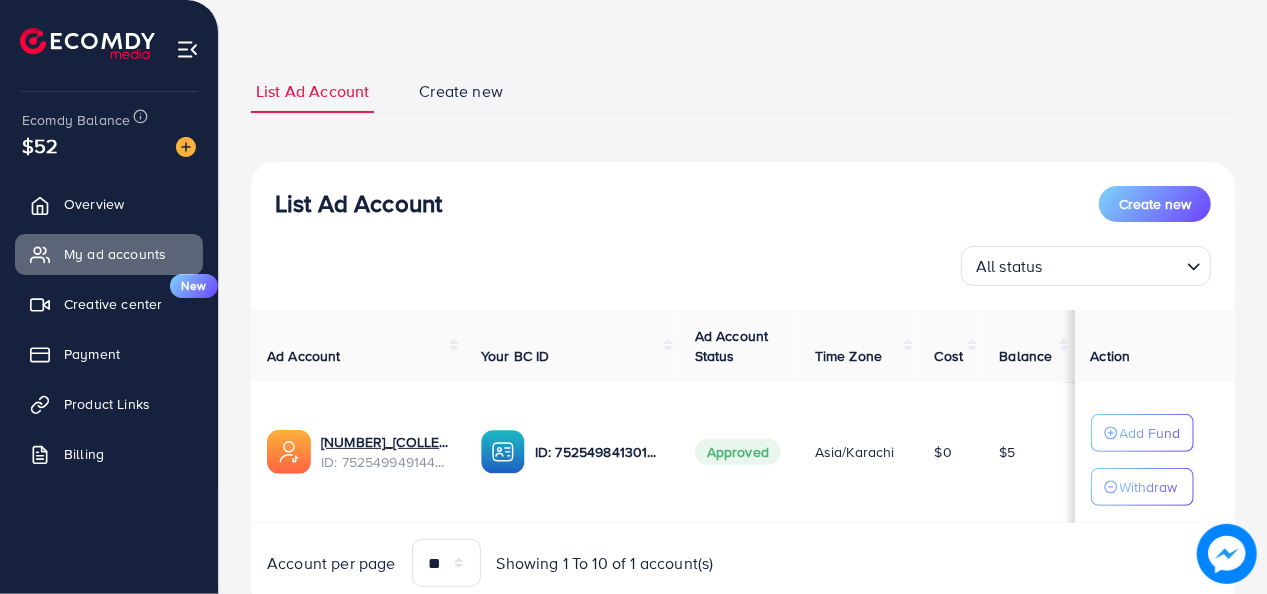 scroll, scrollTop: 80, scrollLeft: 0, axis: vertical 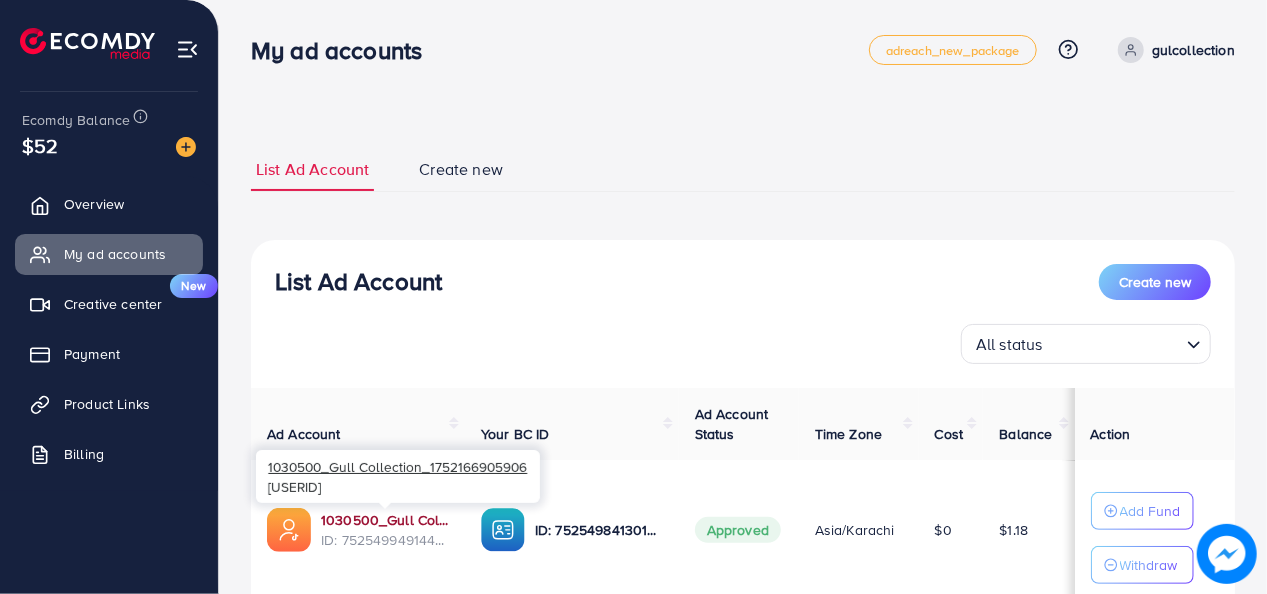 click on "1030500_Gull Collection_1752166905906" at bounding box center [385, 520] 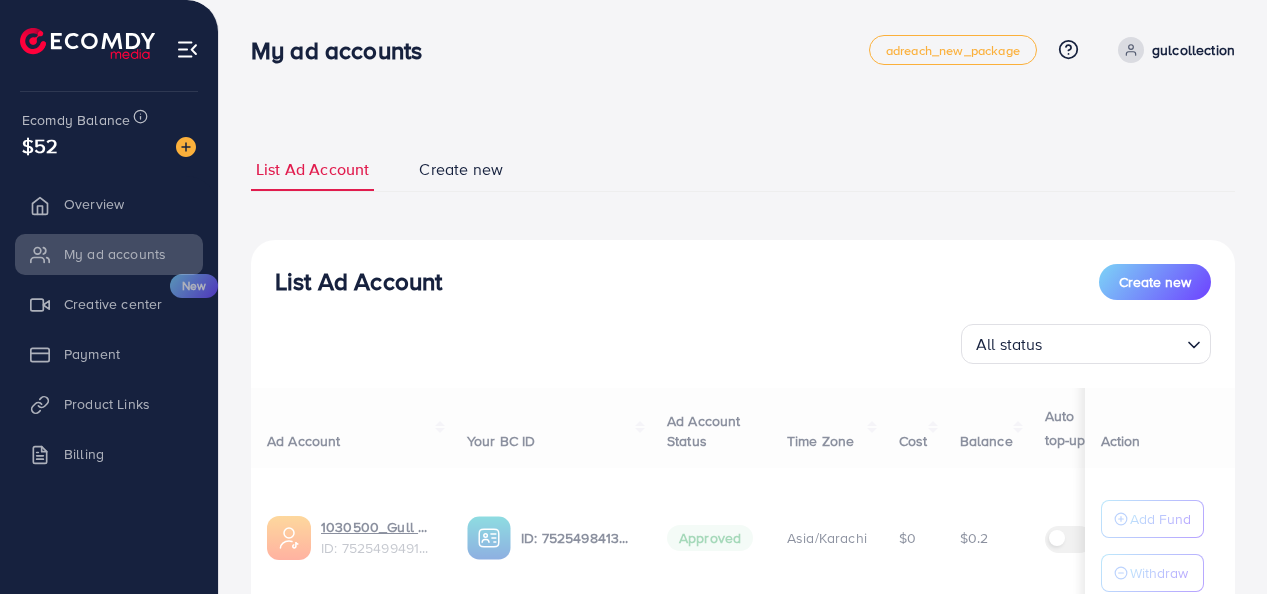 scroll, scrollTop: 0, scrollLeft: 0, axis: both 